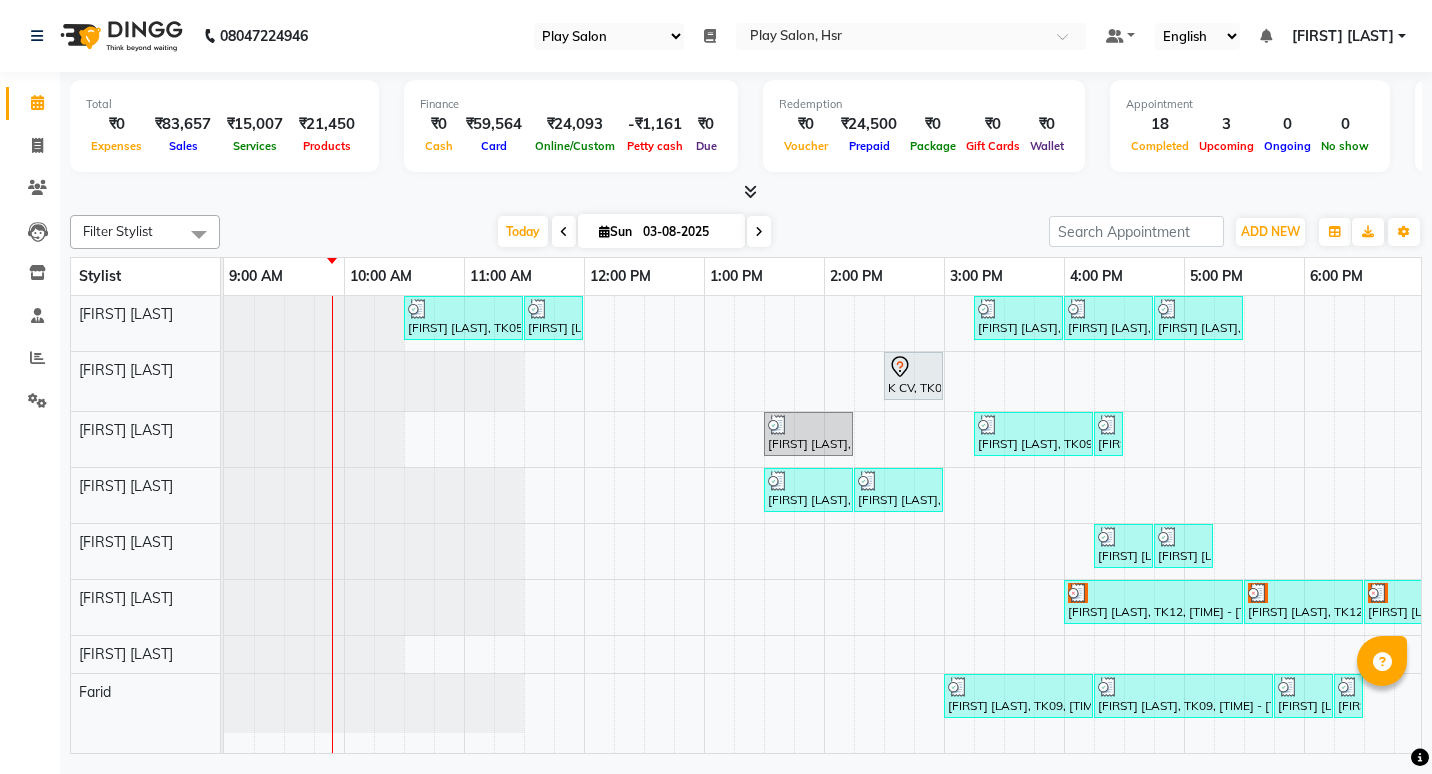 select on "92" 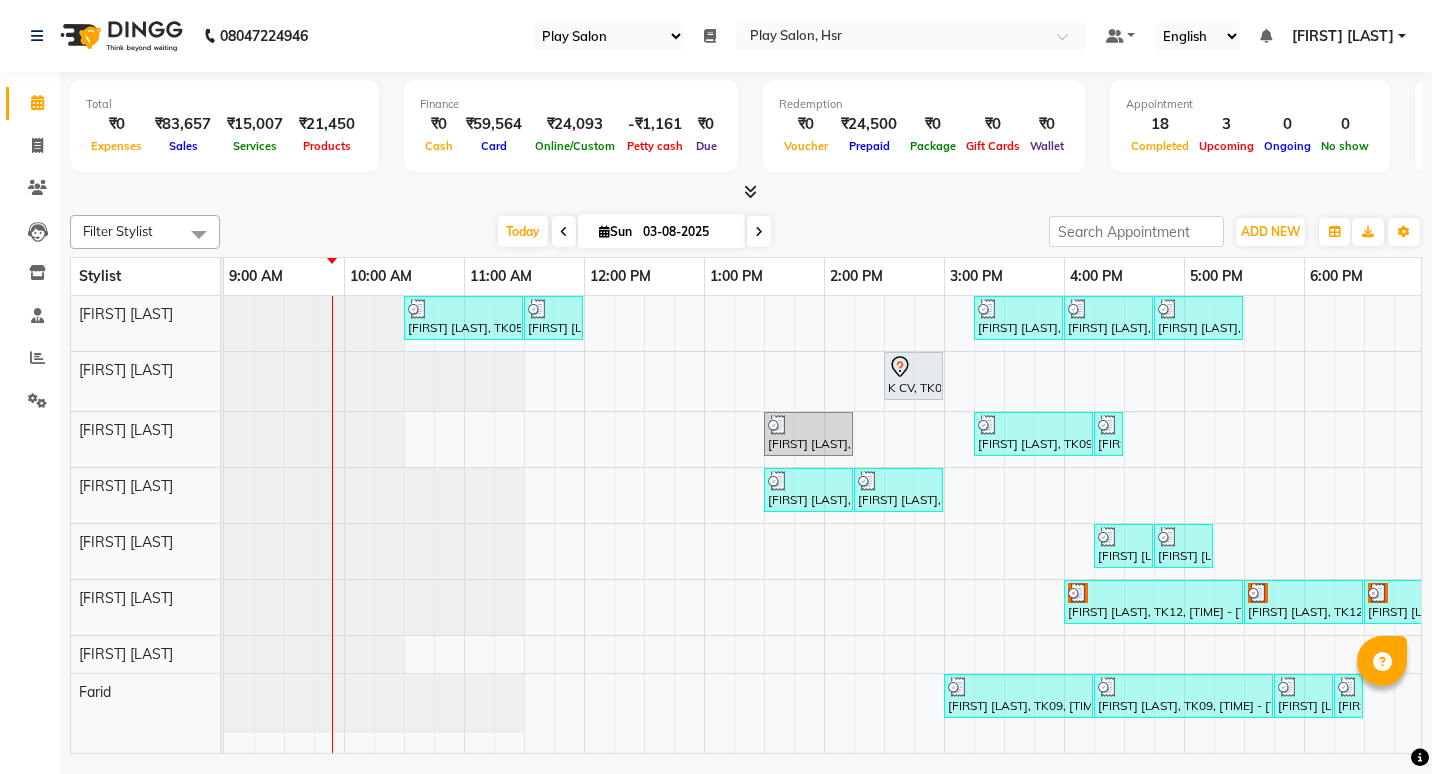 scroll, scrollTop: 0, scrollLeft: 0, axis: both 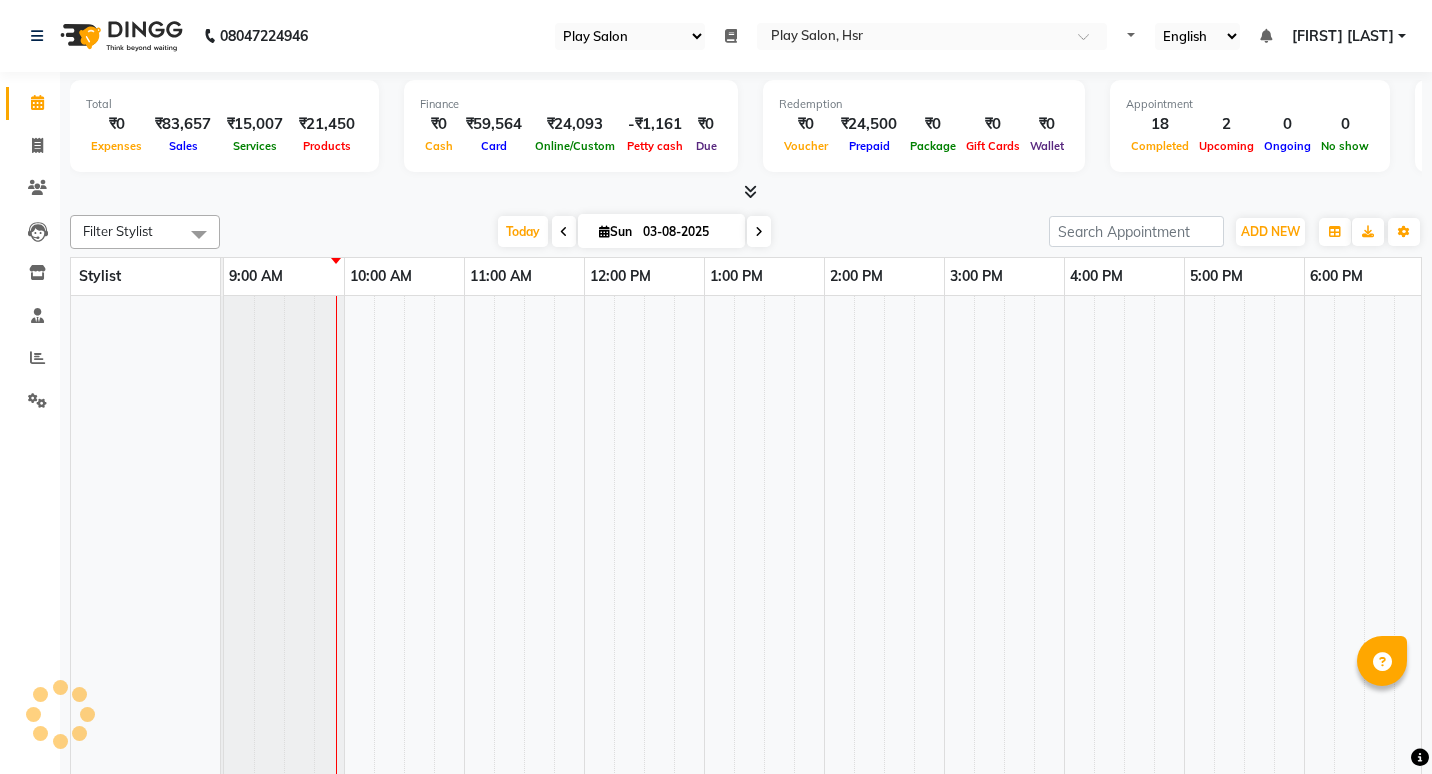 select on "92" 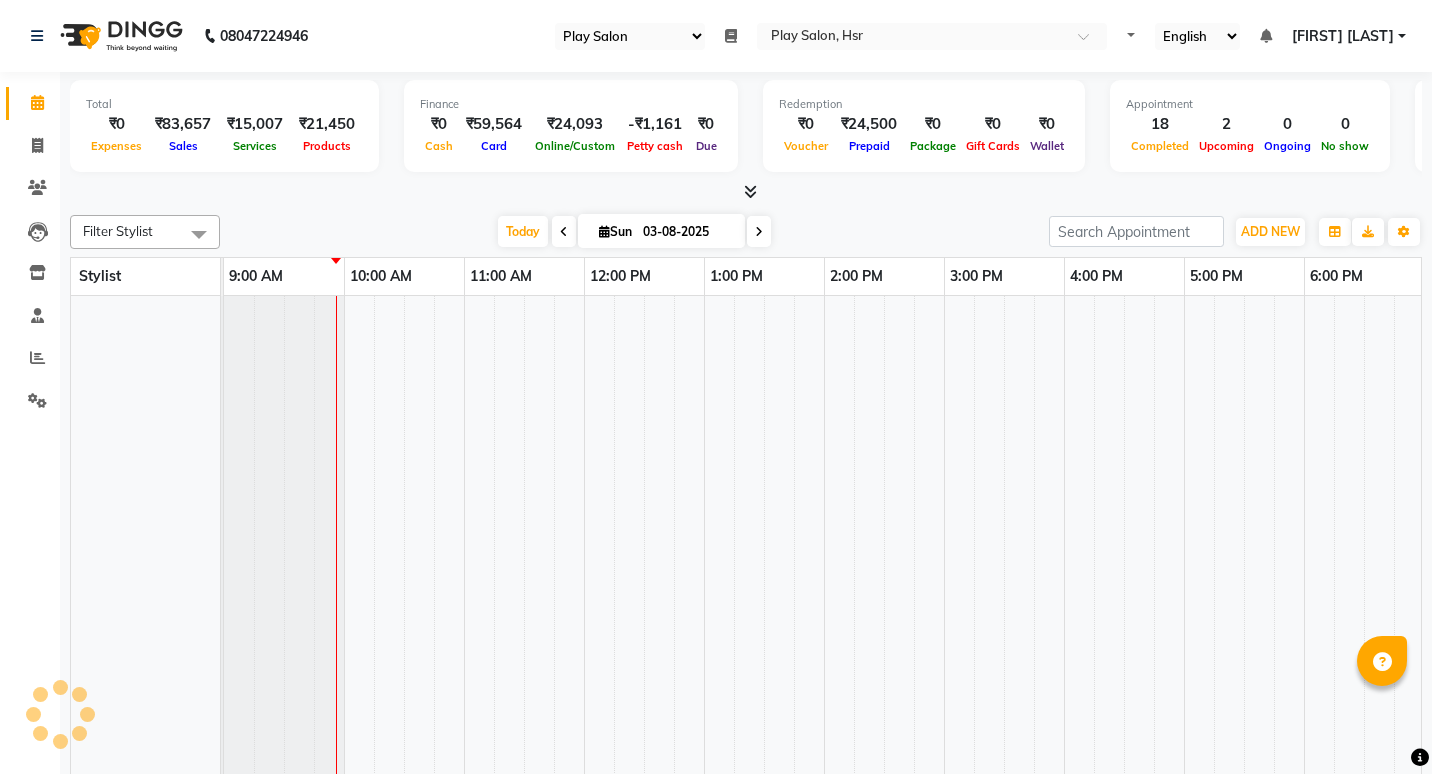 scroll, scrollTop: 0, scrollLeft: 0, axis: both 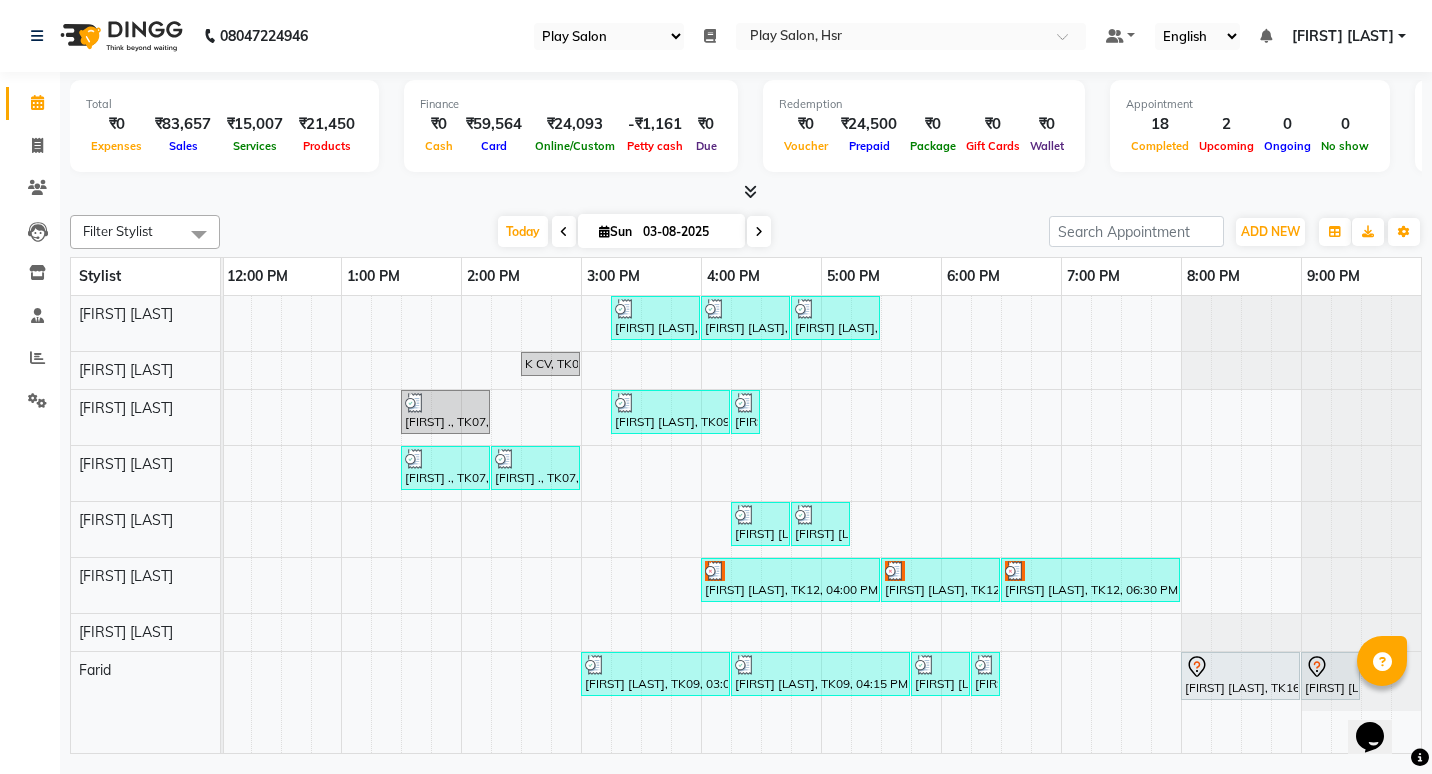 click at bounding box center (1240, 667) 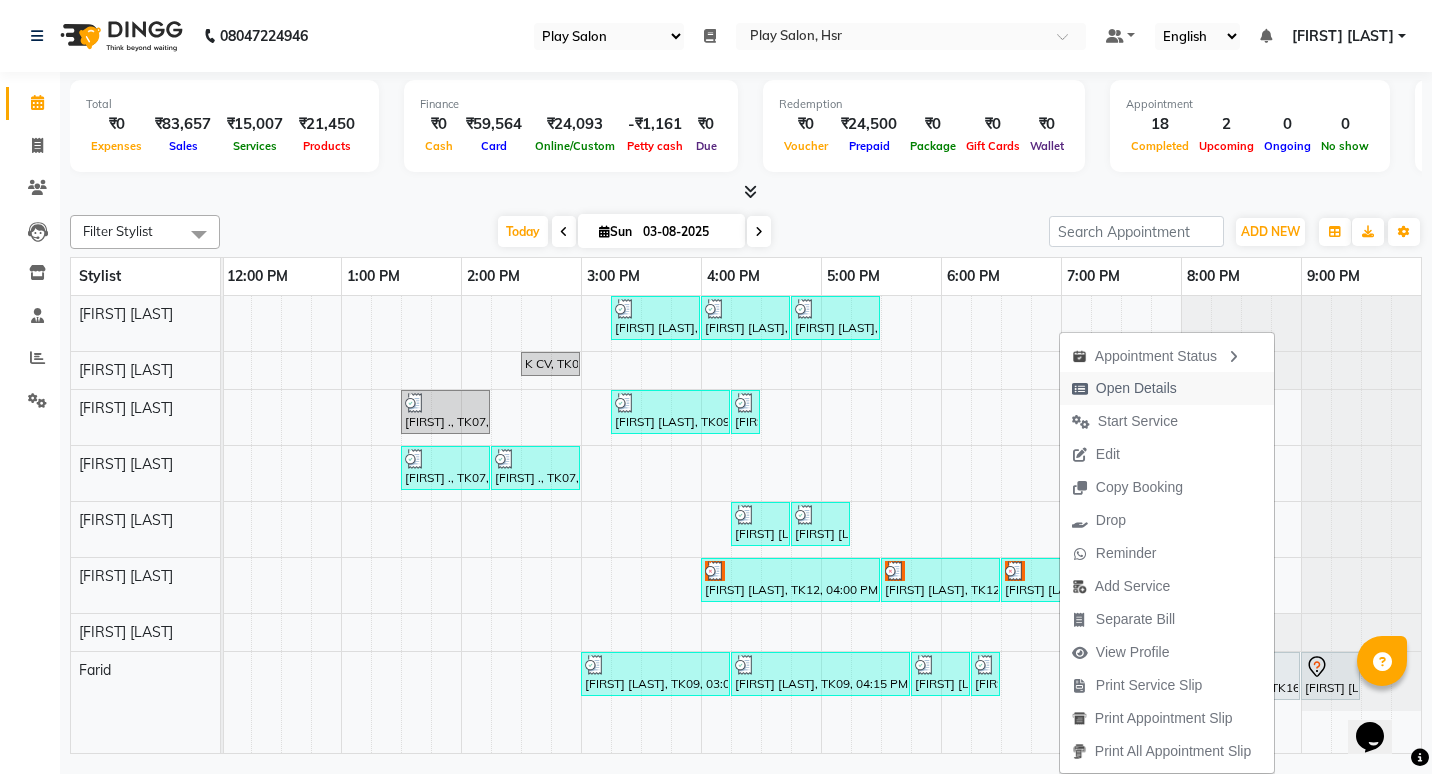 click on "Open Details" at bounding box center [1124, 388] 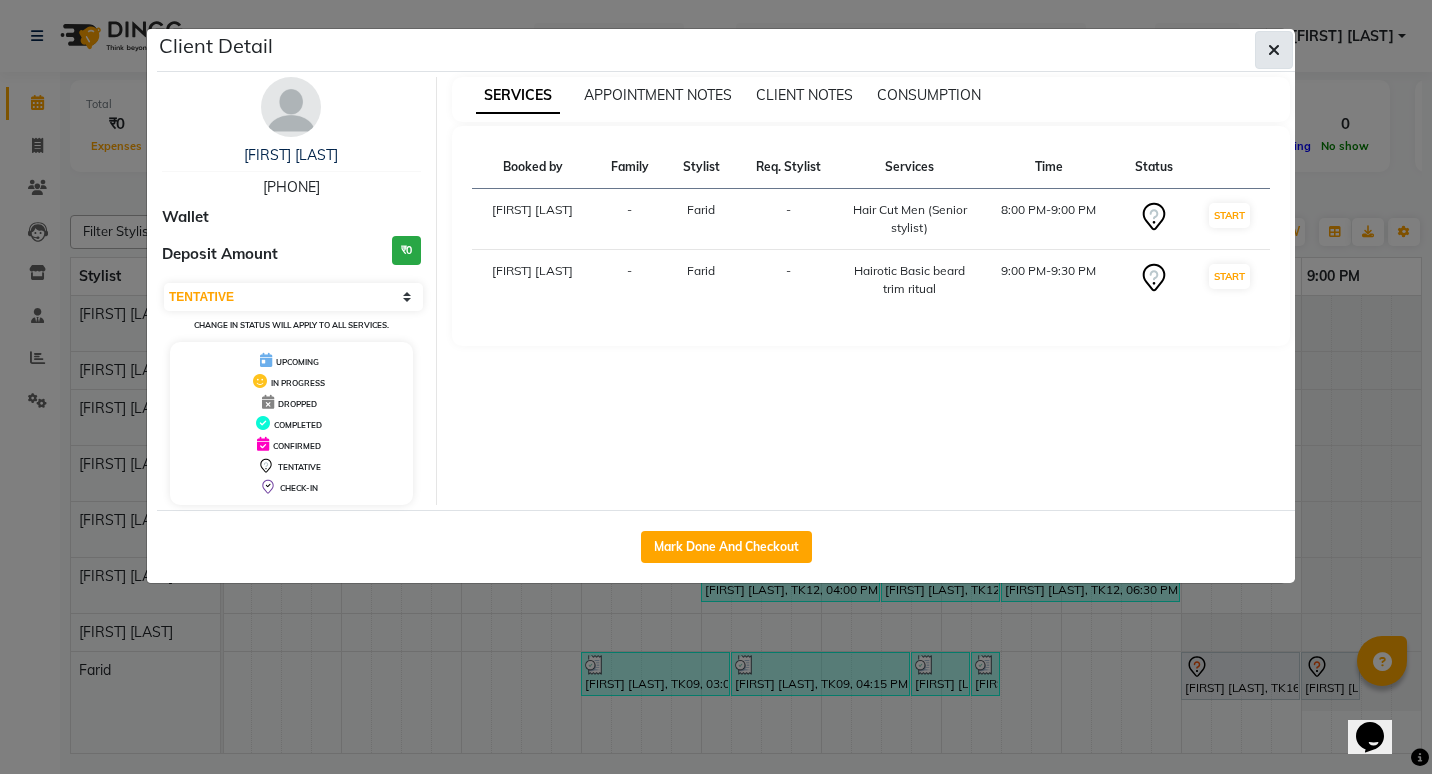 click 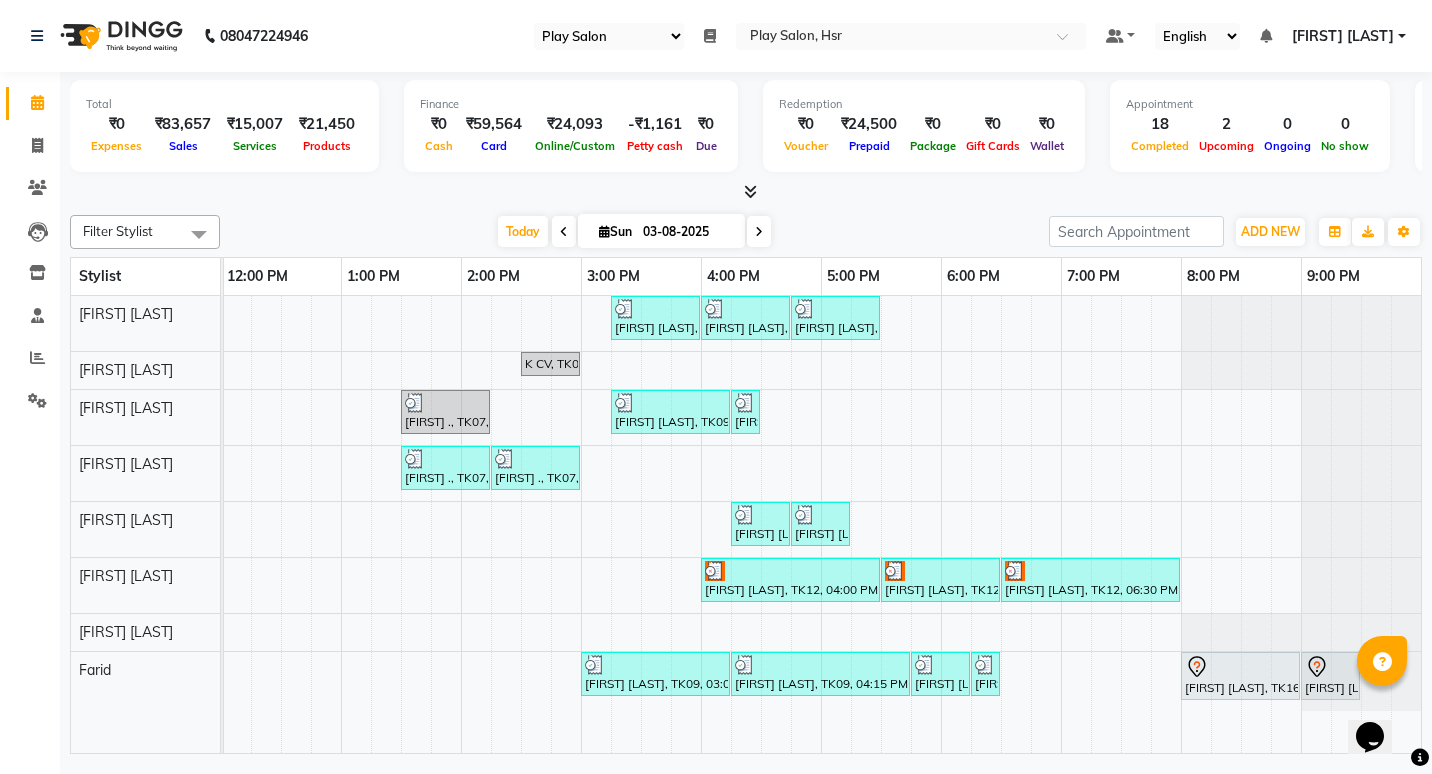 click at bounding box center (715, 571) 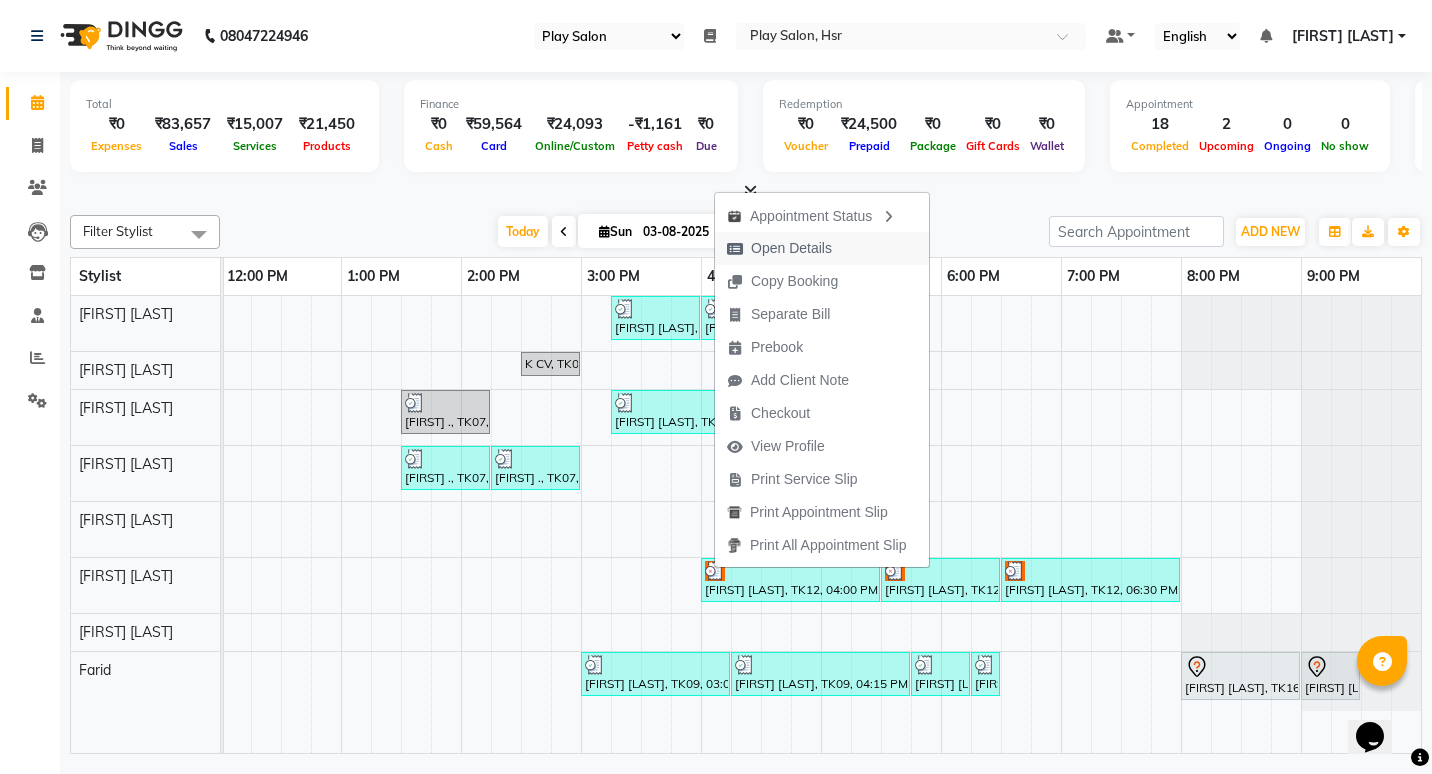 click on "Open Details" at bounding box center (791, 248) 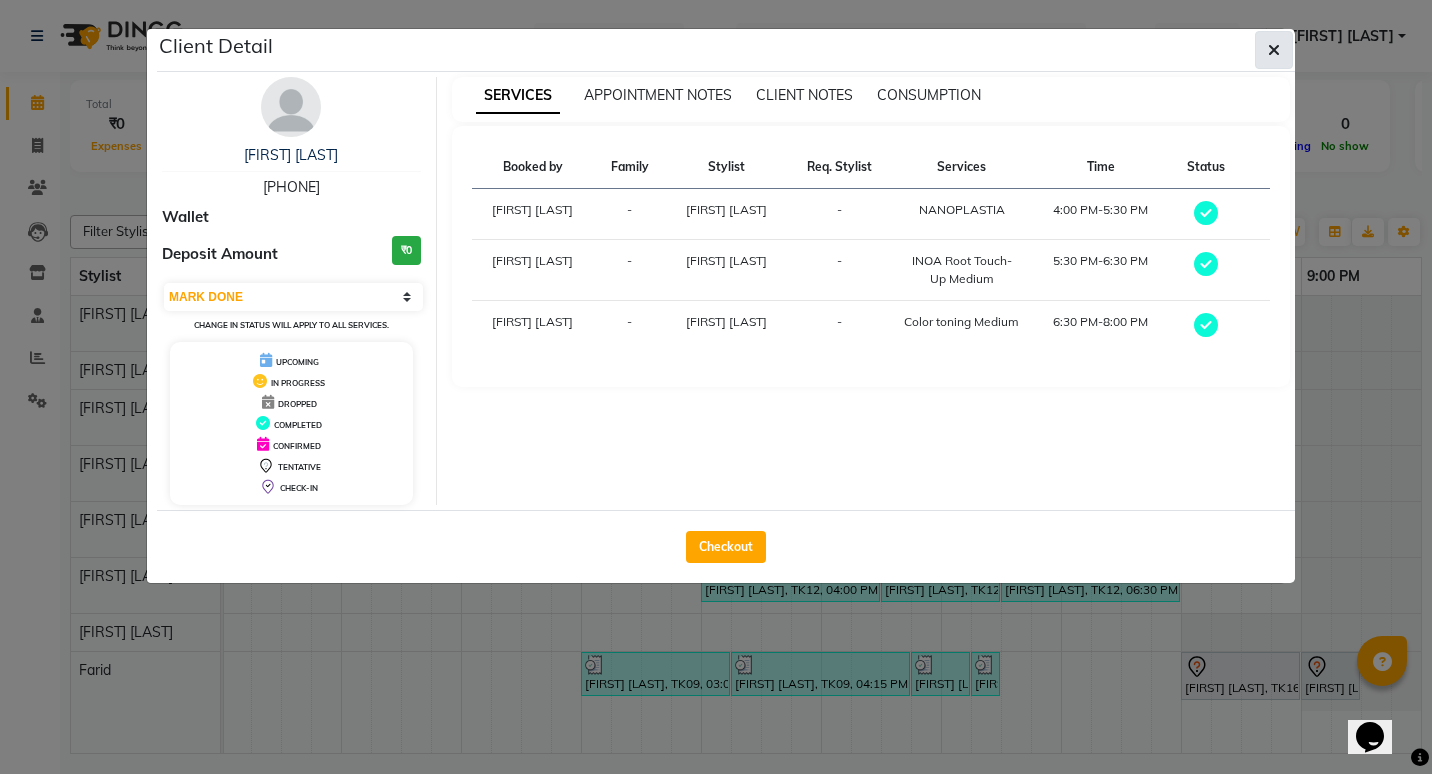 click 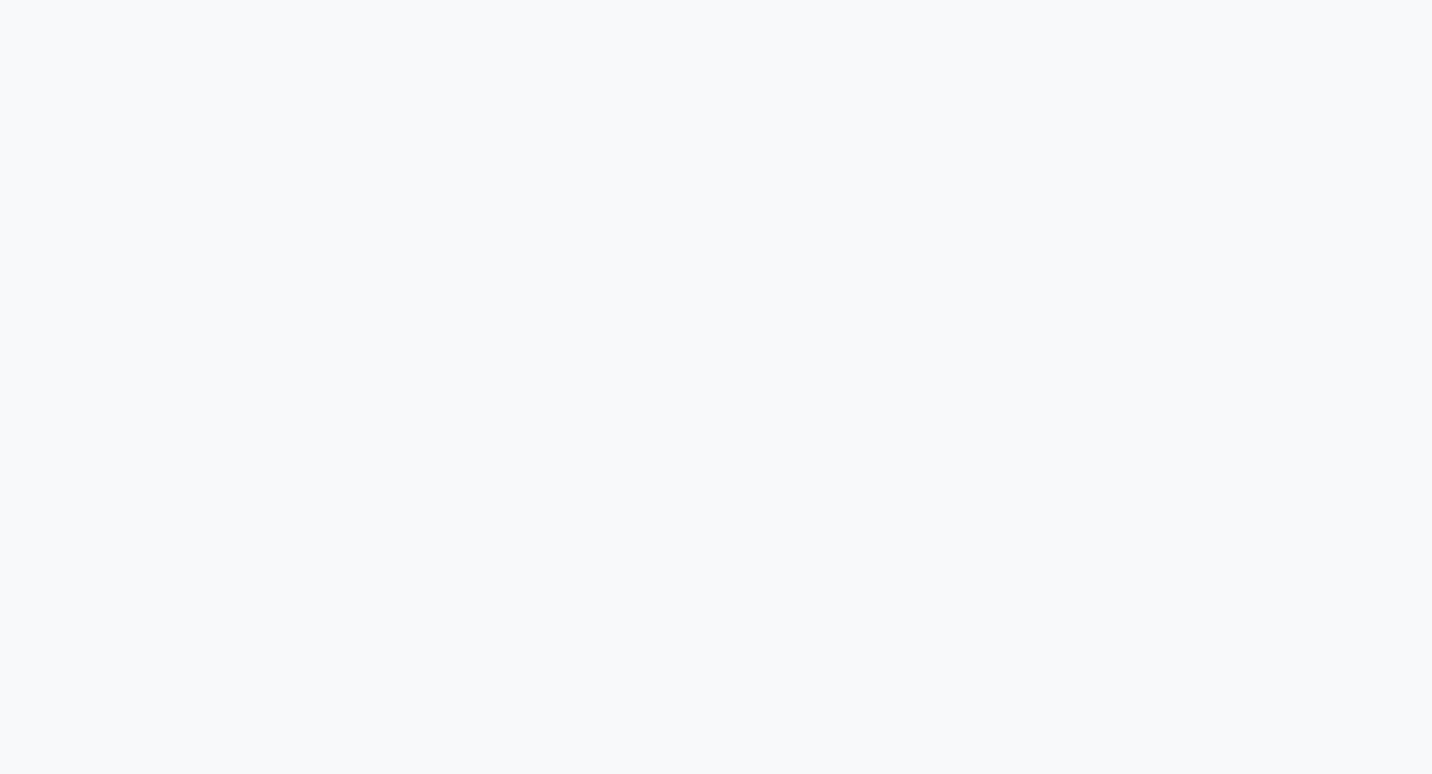 scroll, scrollTop: 0, scrollLeft: 0, axis: both 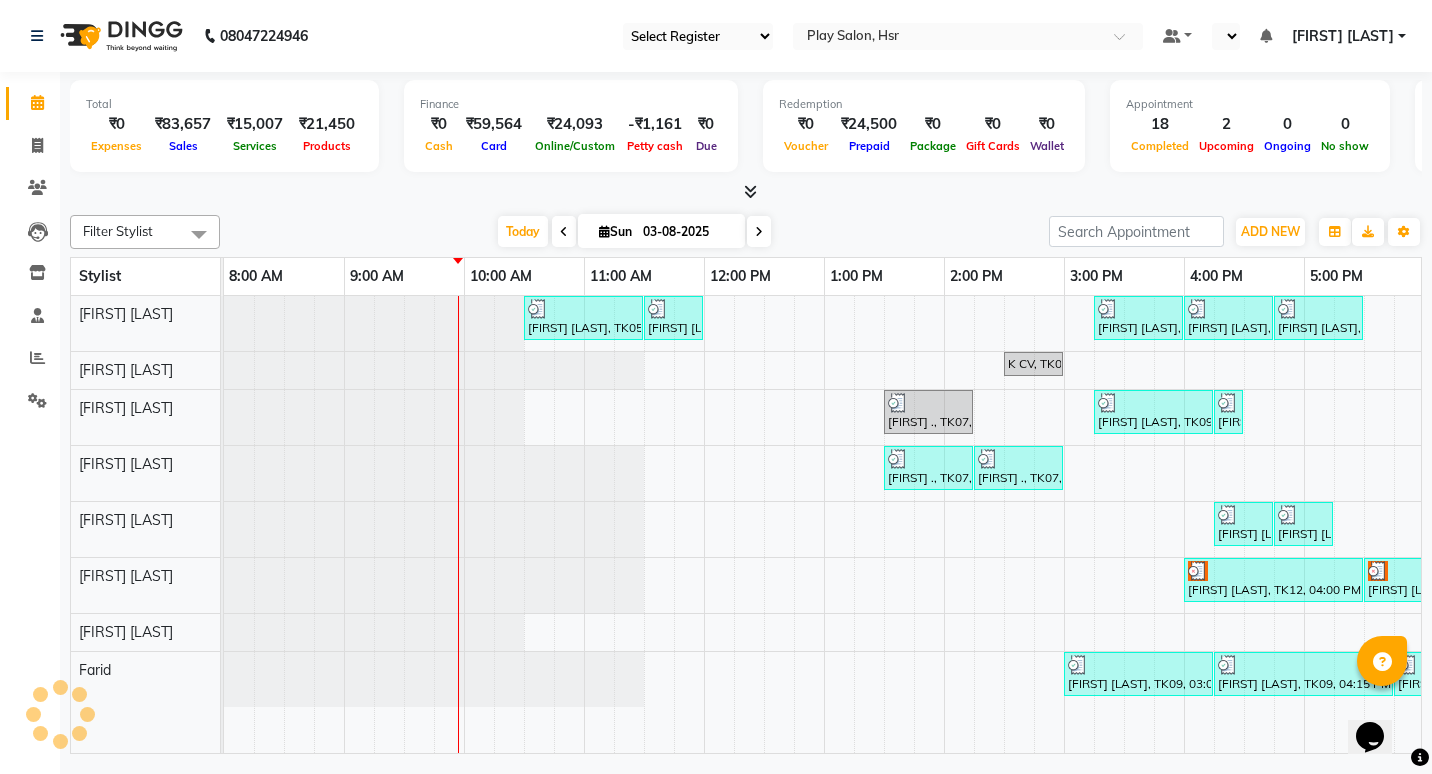 select on "92" 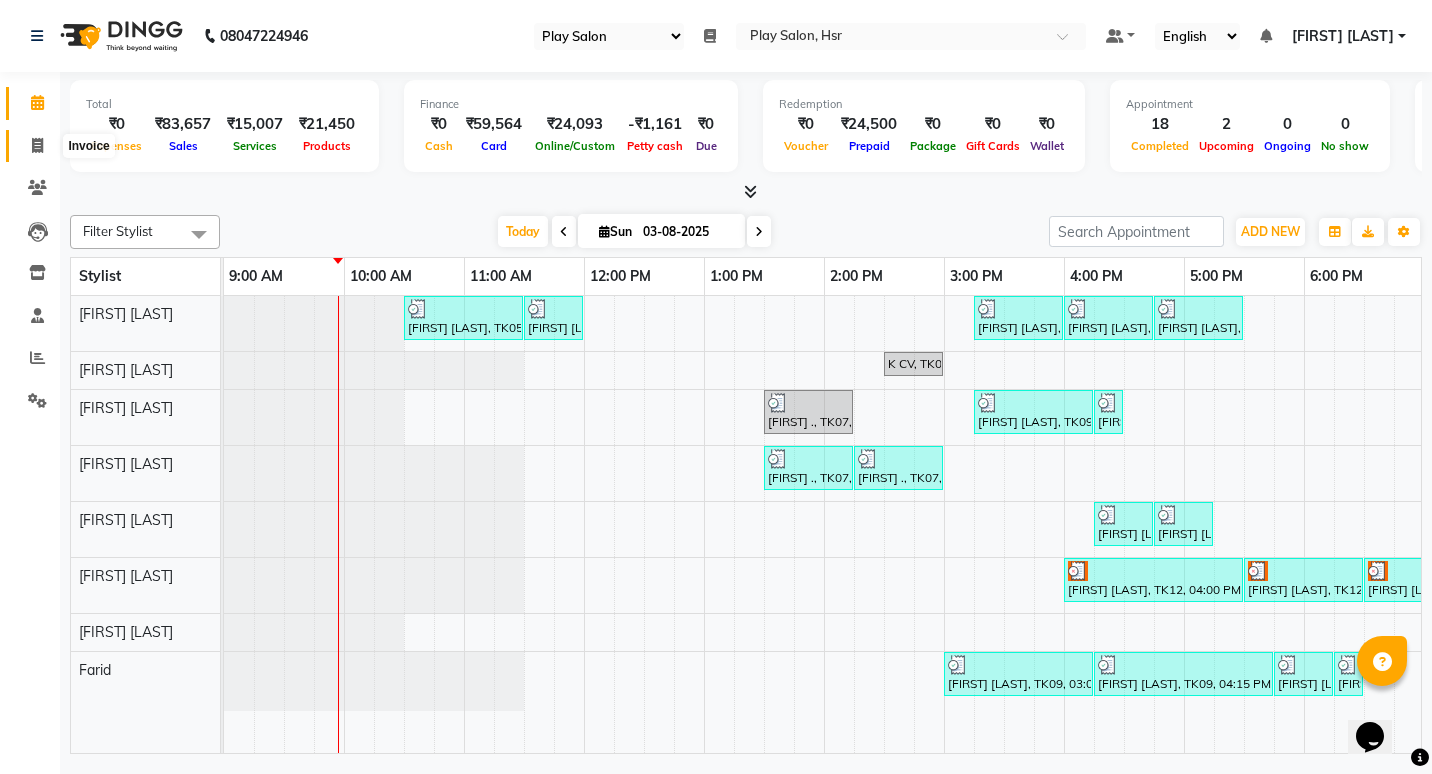 click 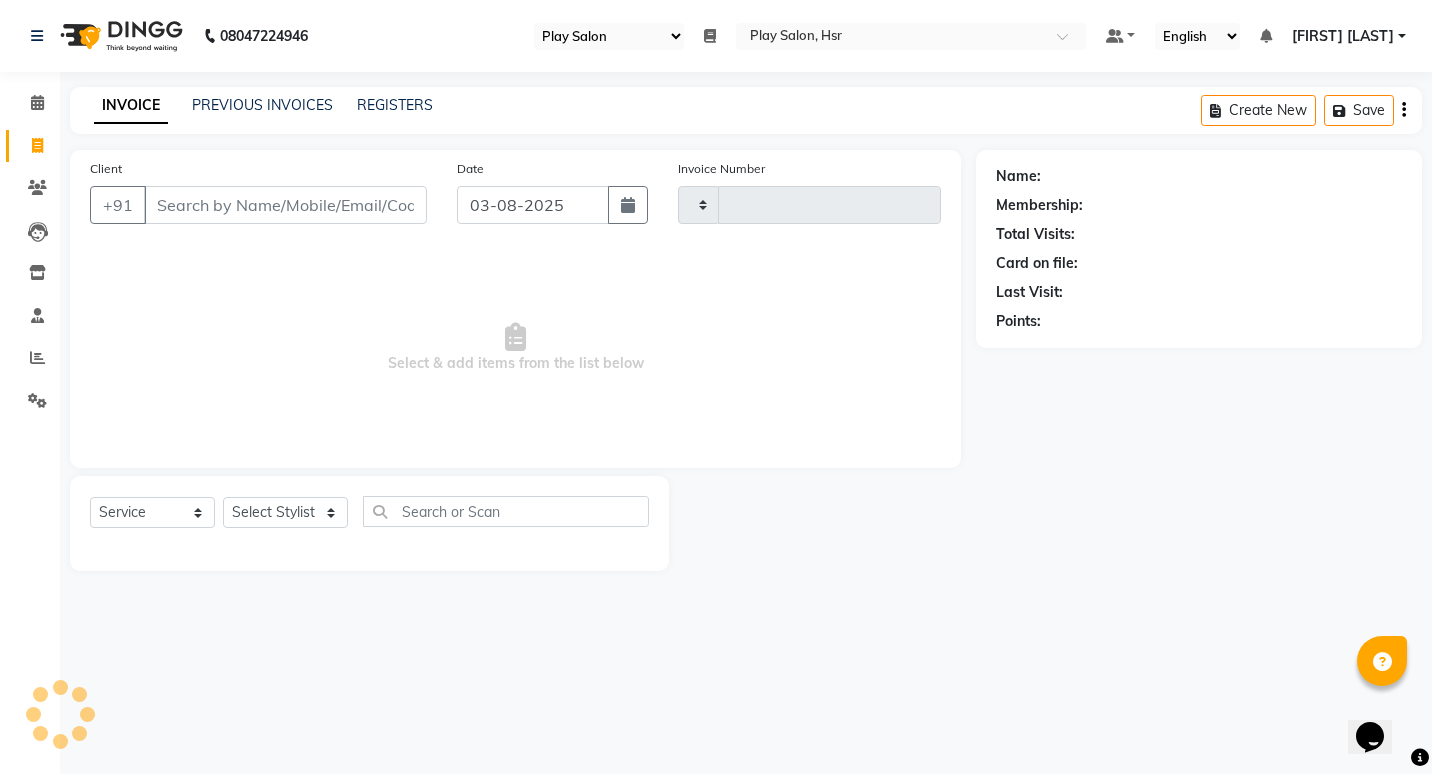 type on "0708" 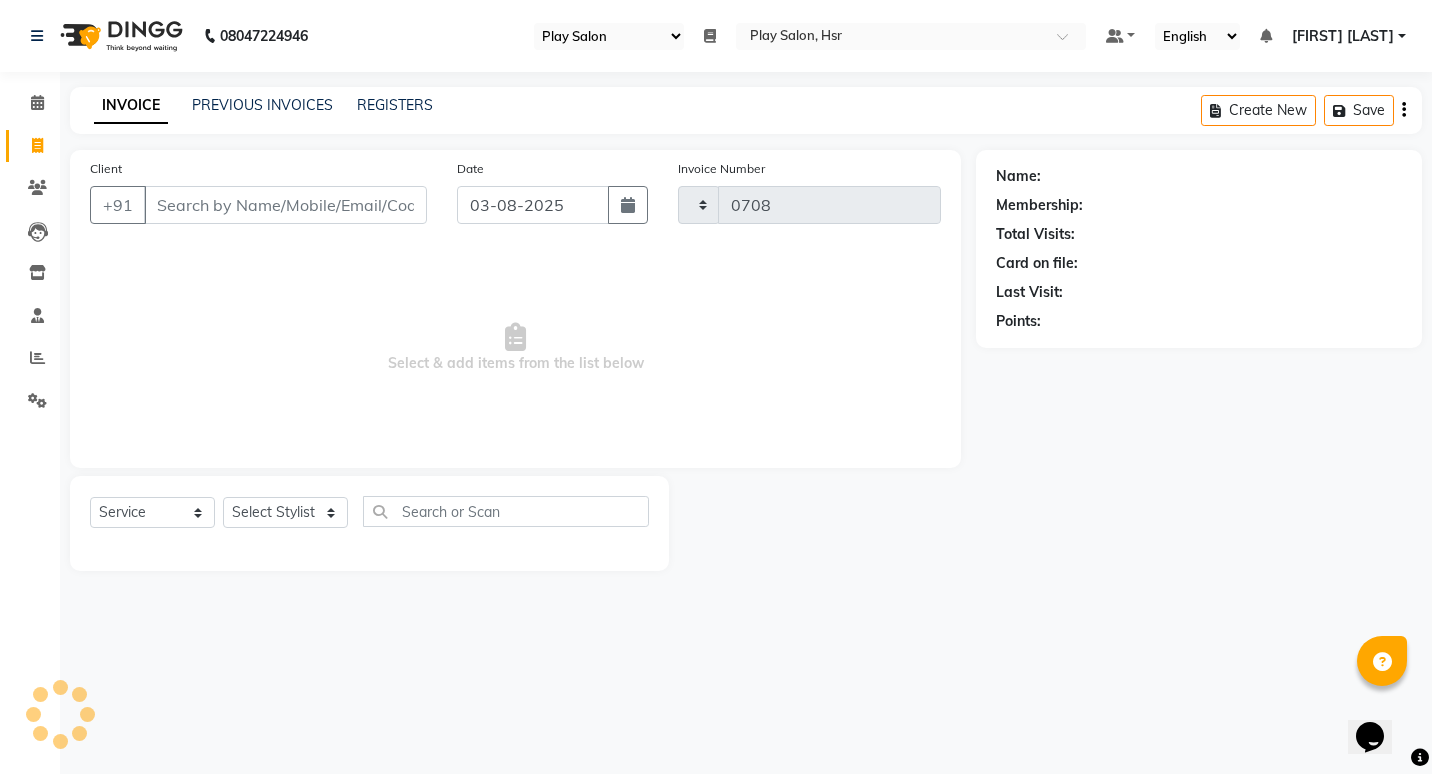 select on "8358" 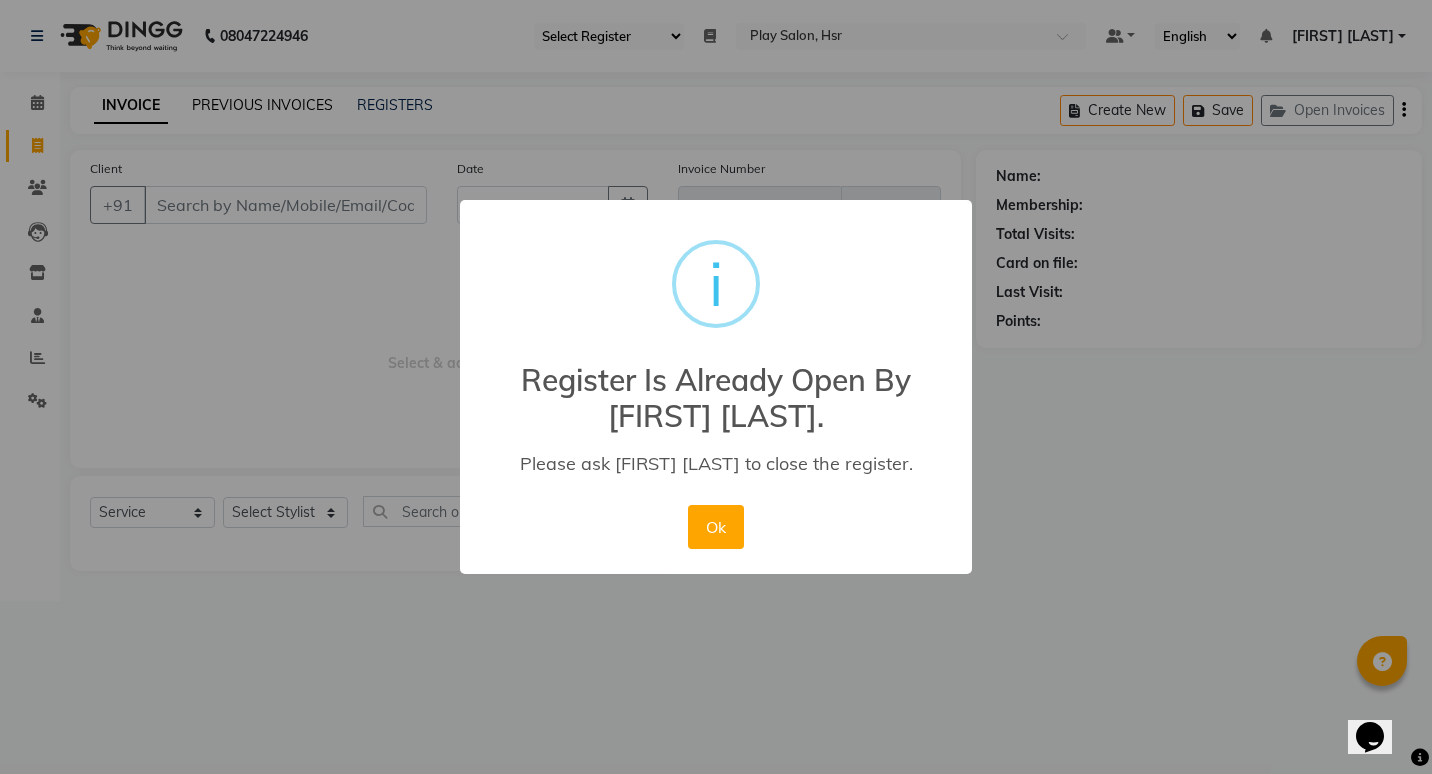 type 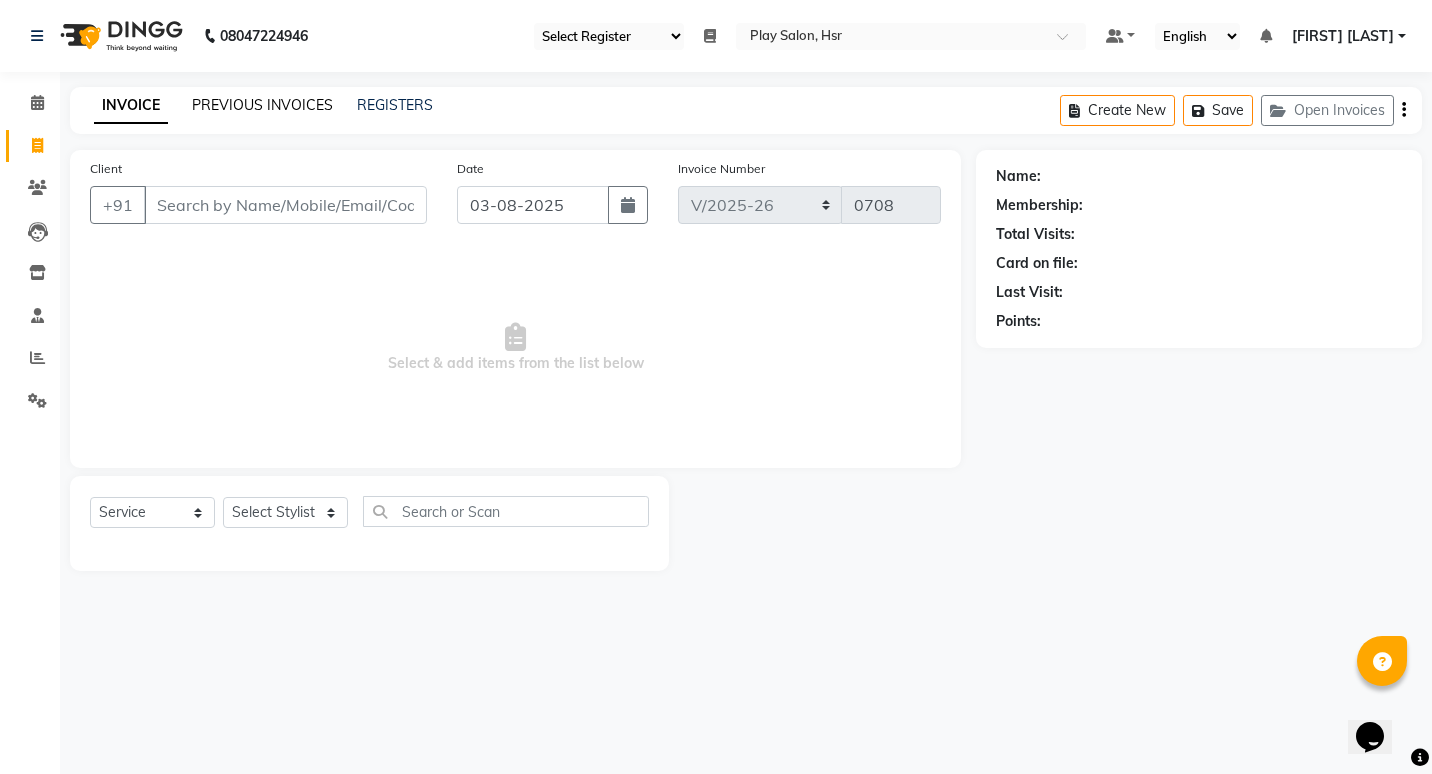 click on "PREVIOUS INVOICES" 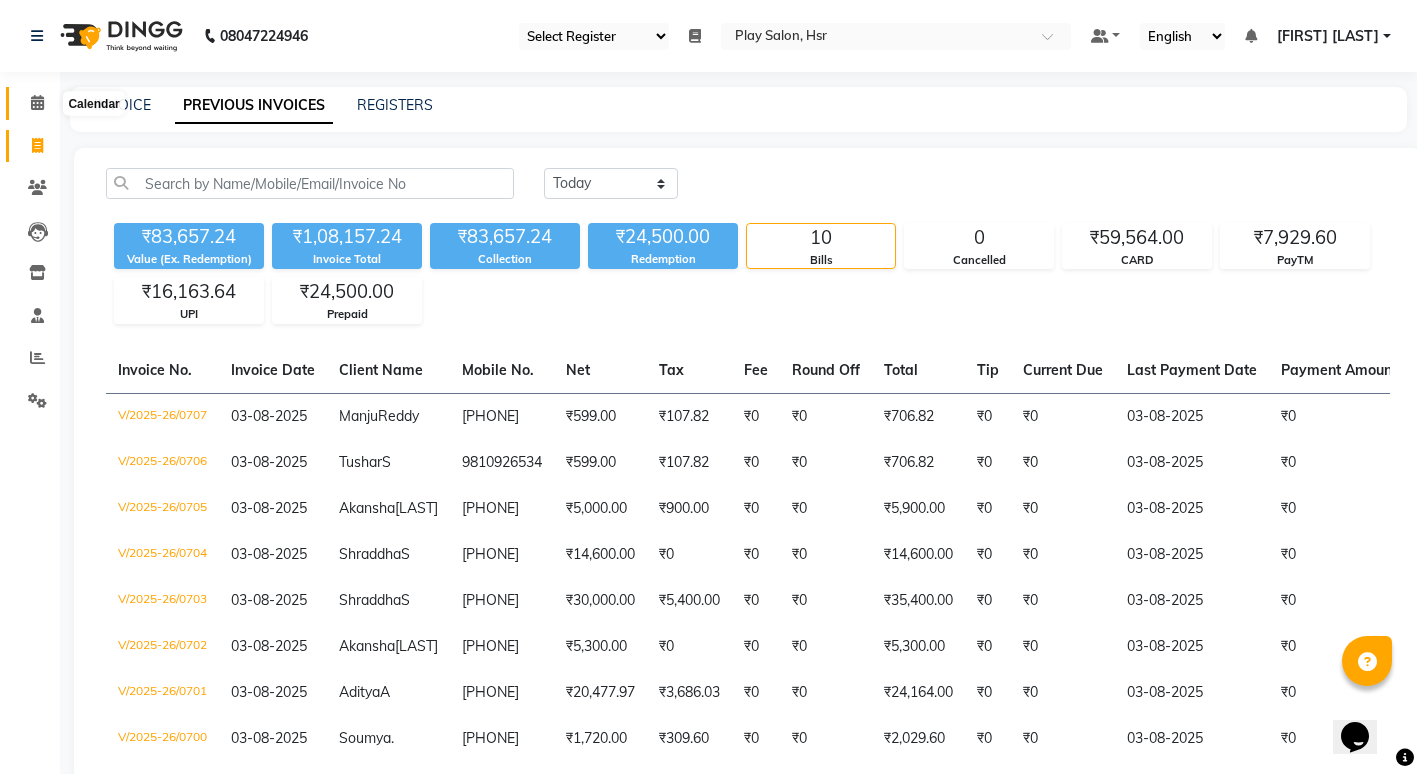 click 